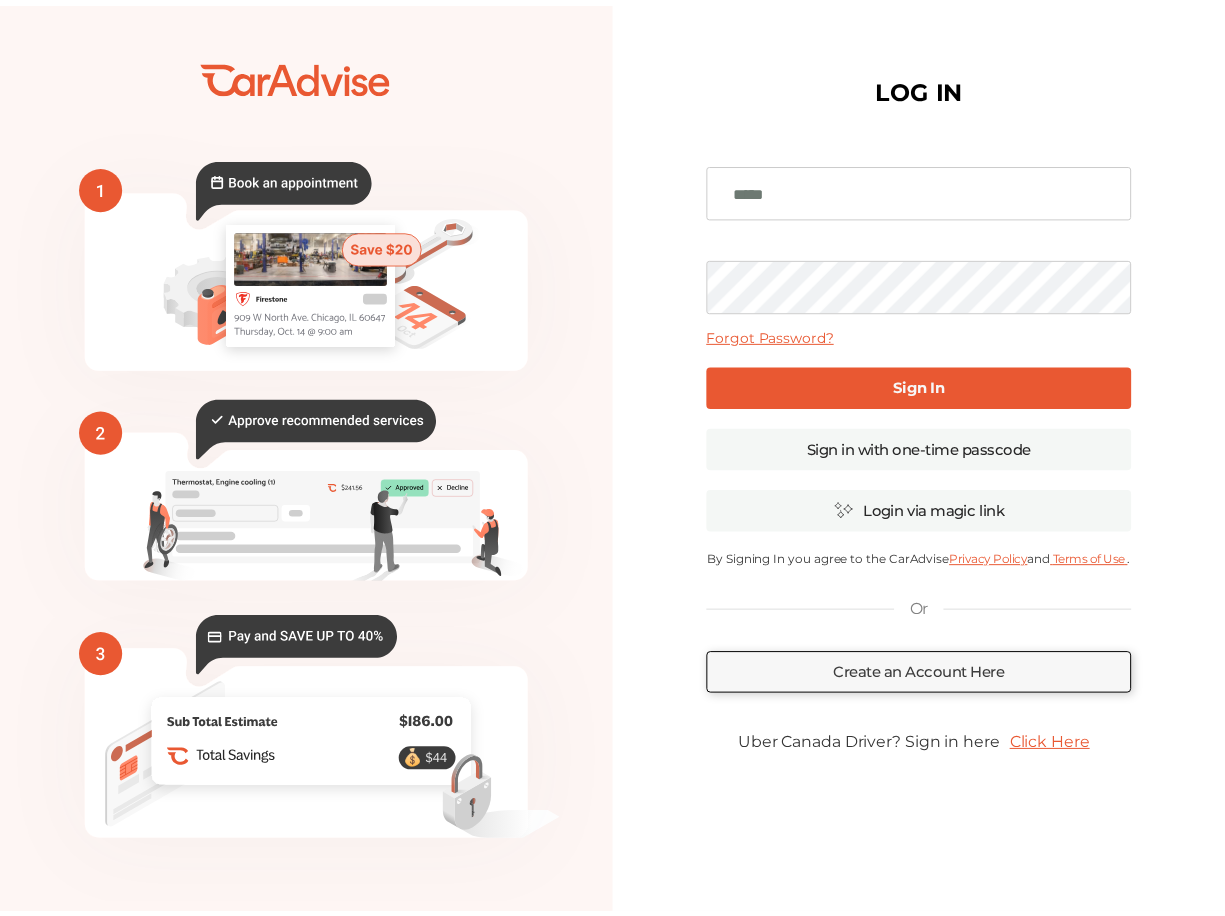 scroll, scrollTop: 0, scrollLeft: 0, axis: both 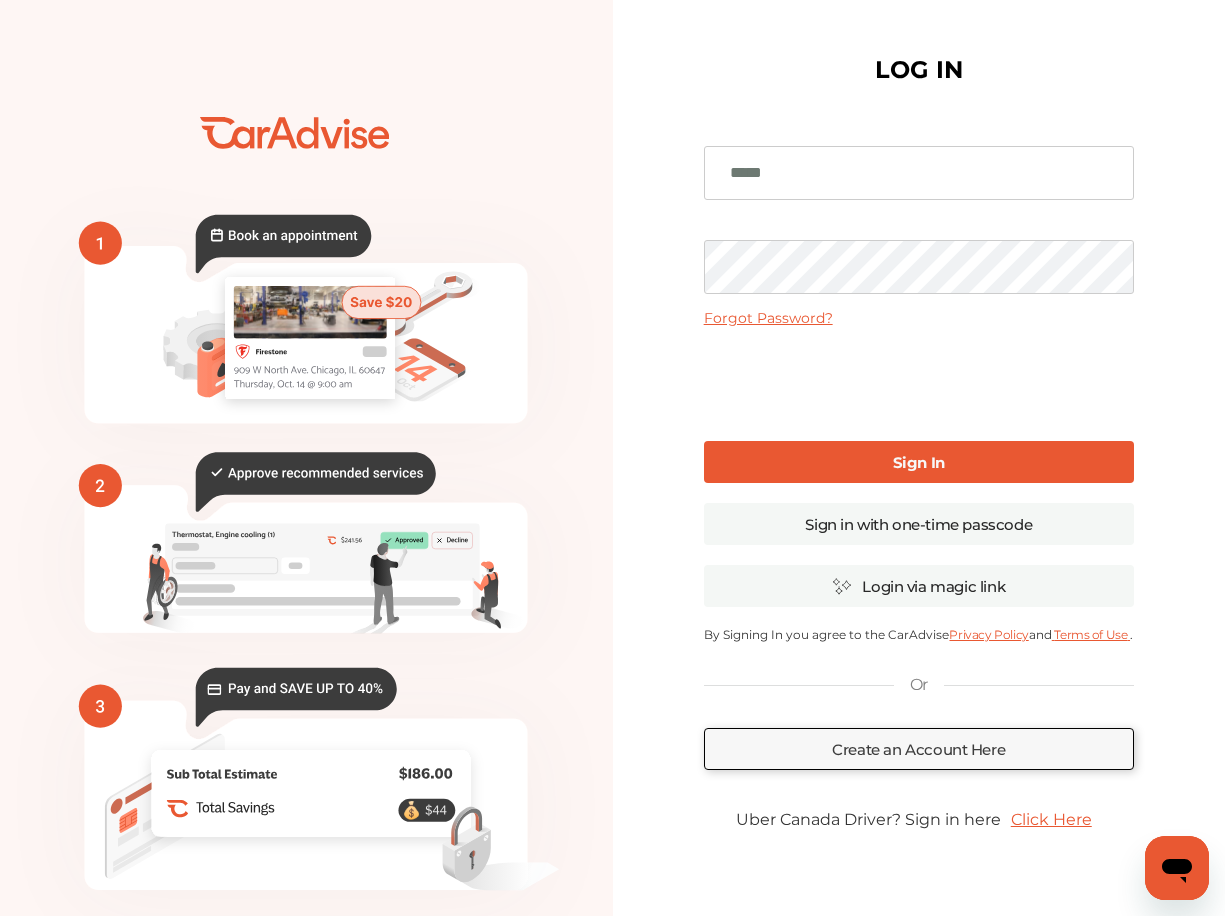 click at bounding box center [919, 173] 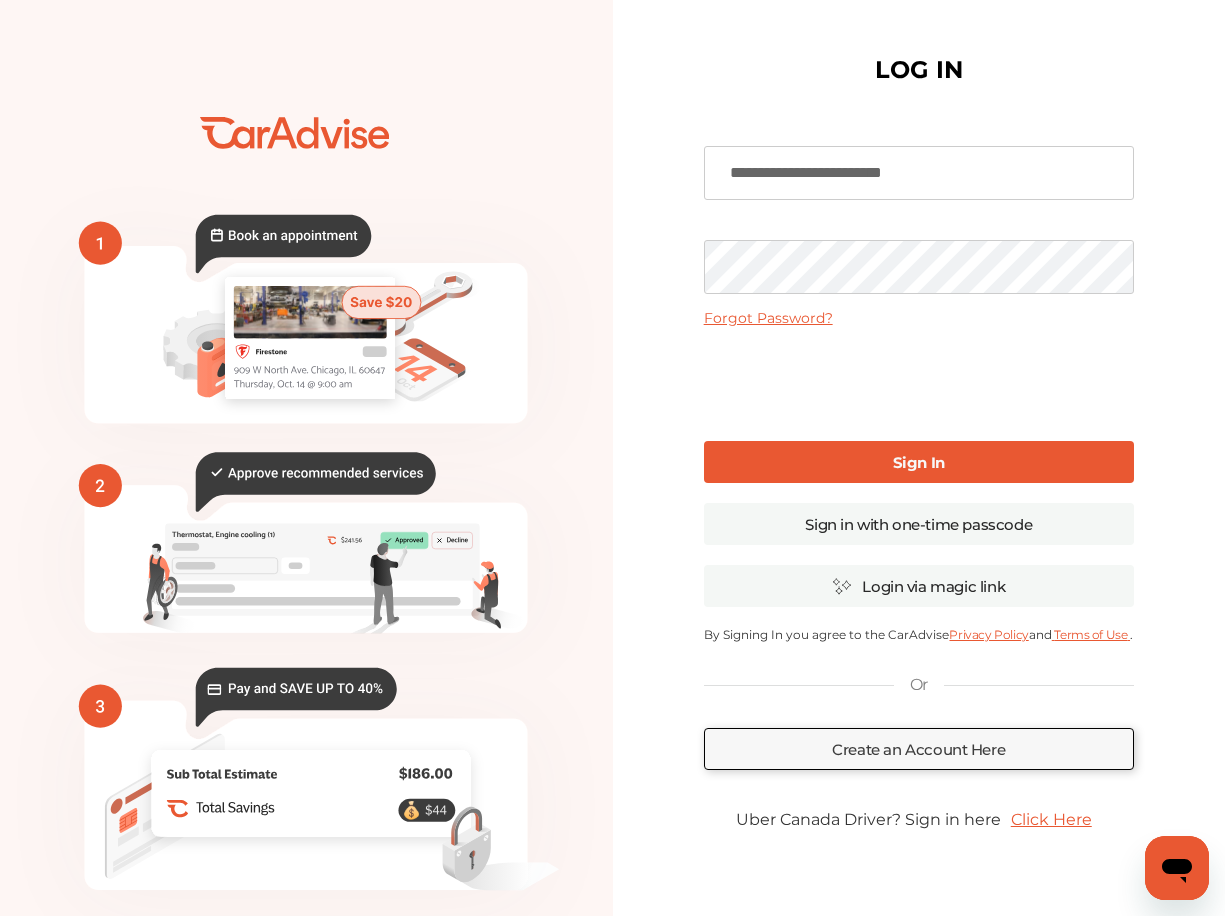 type on "**********" 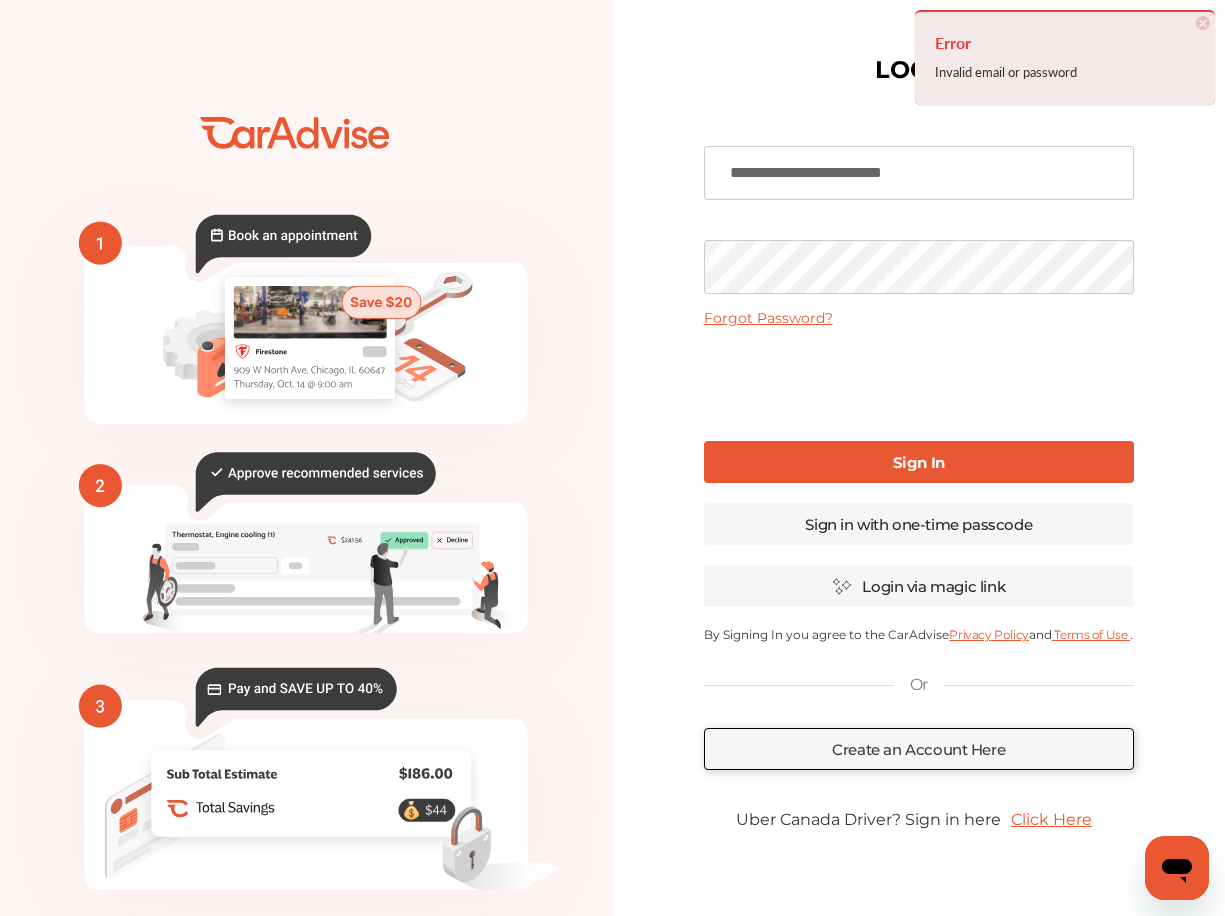 click on "**********" at bounding box center (919, 511) 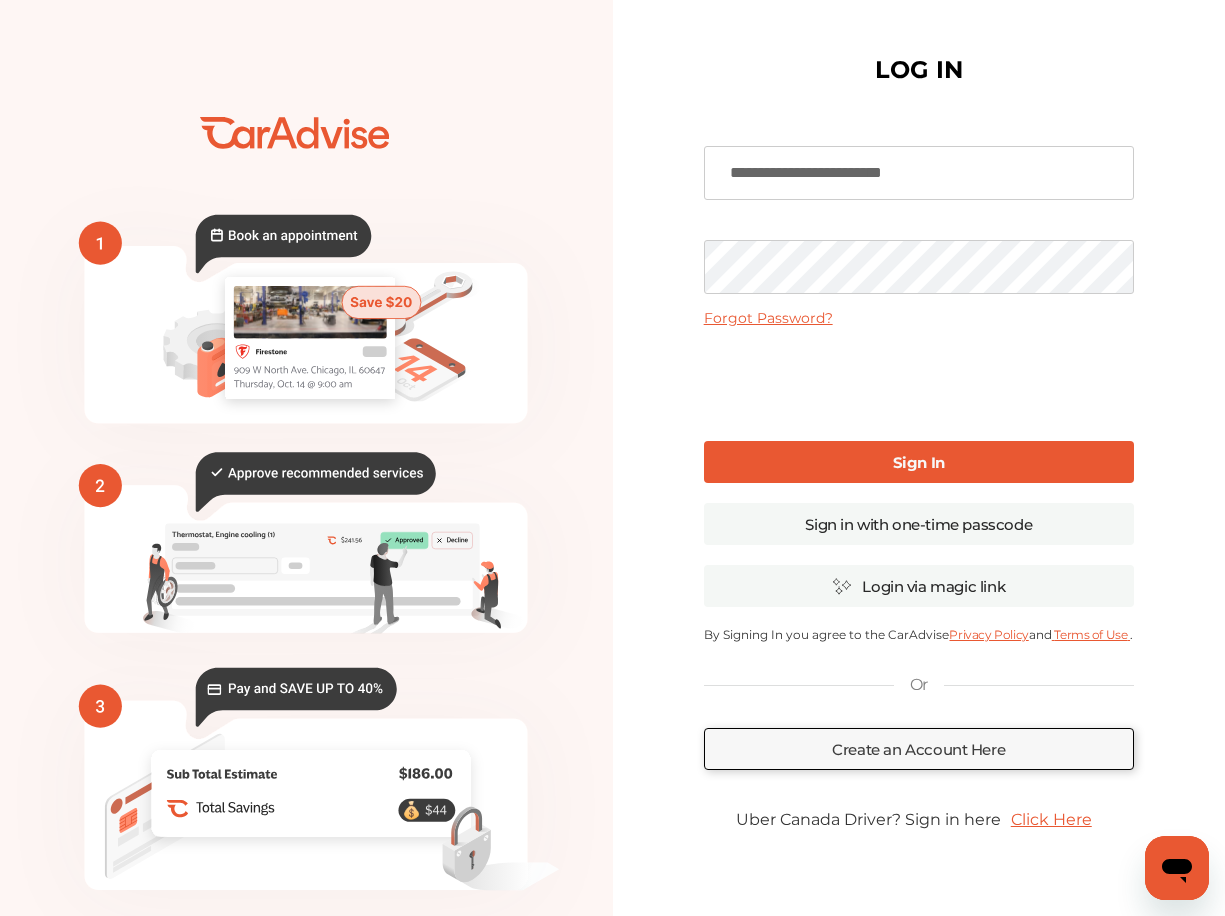 click on "Forgot Password?" at bounding box center [768, 318] 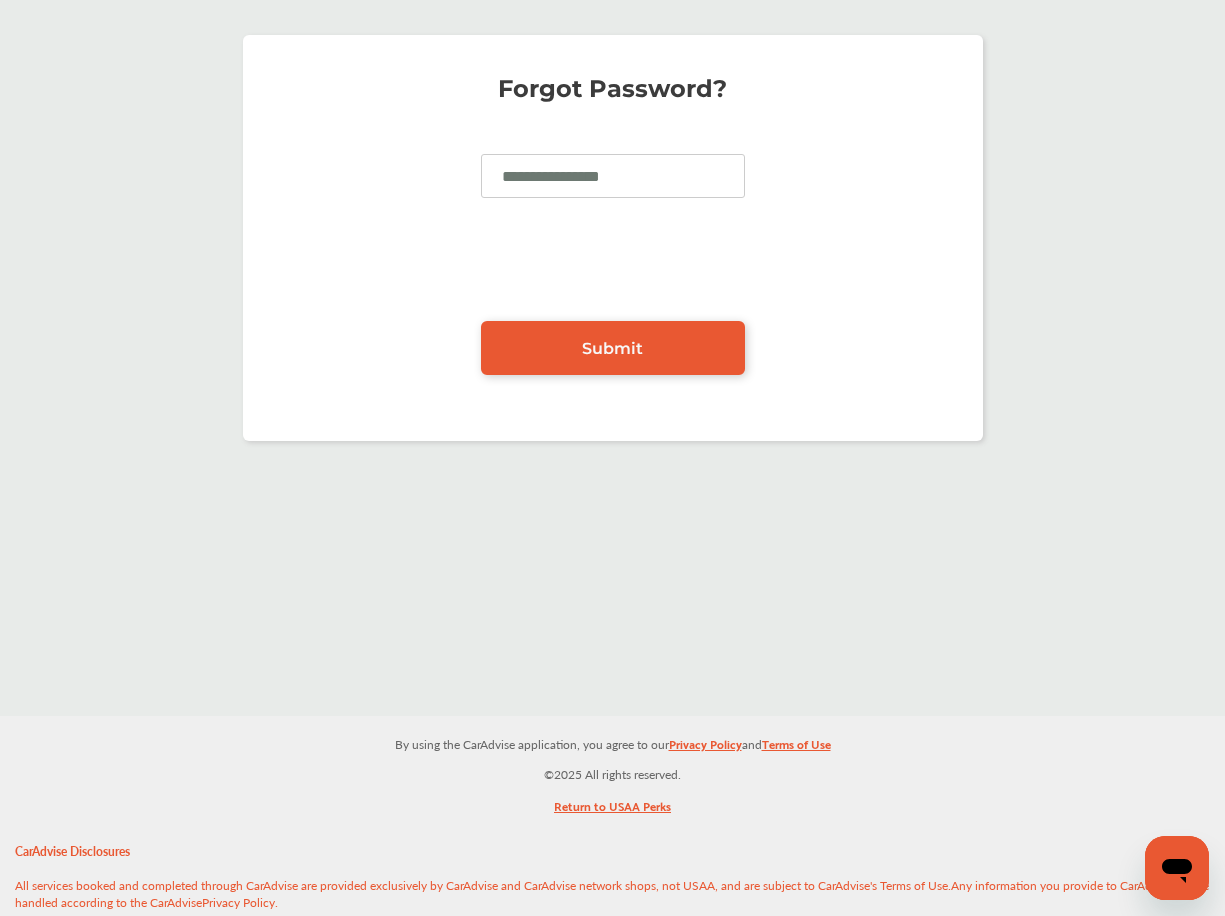 click at bounding box center (613, 176) 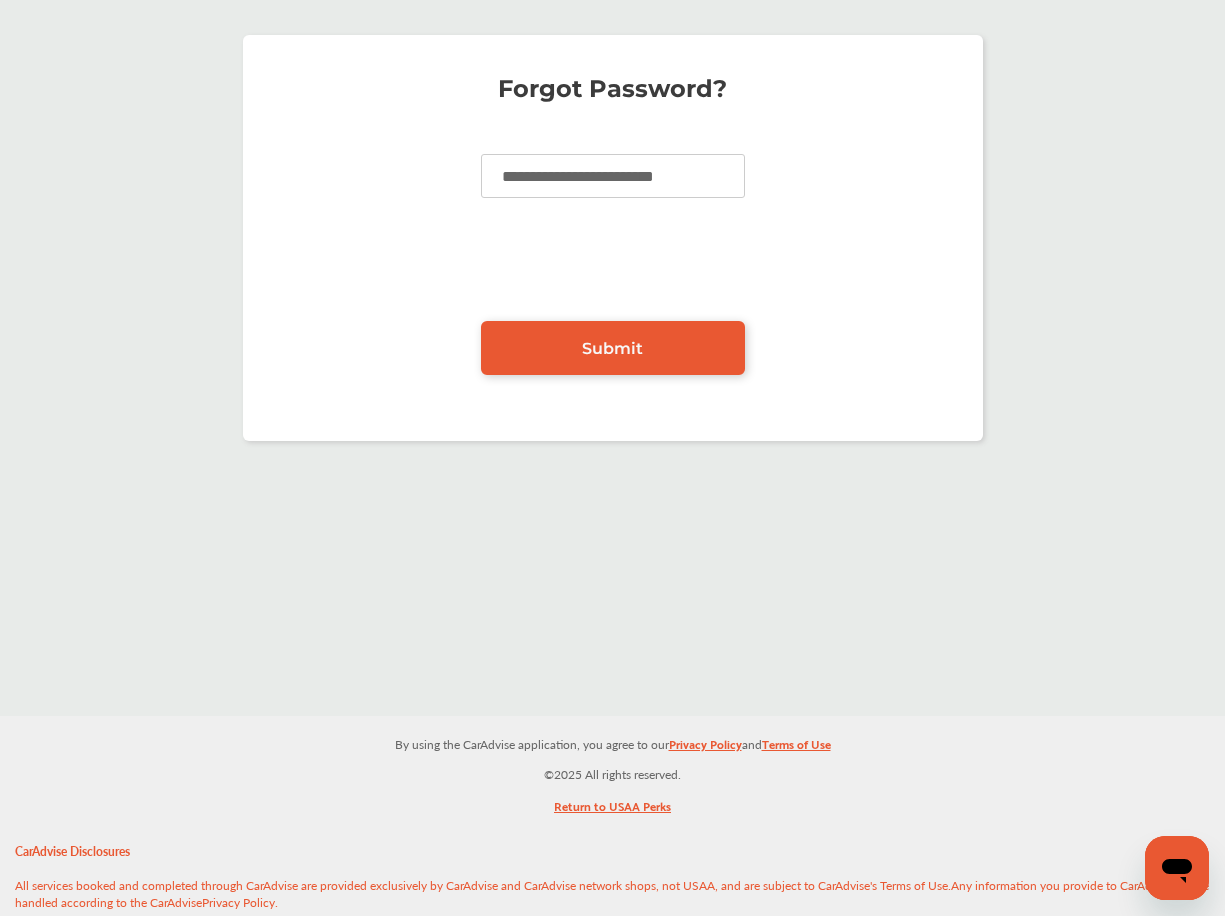 type on "**********" 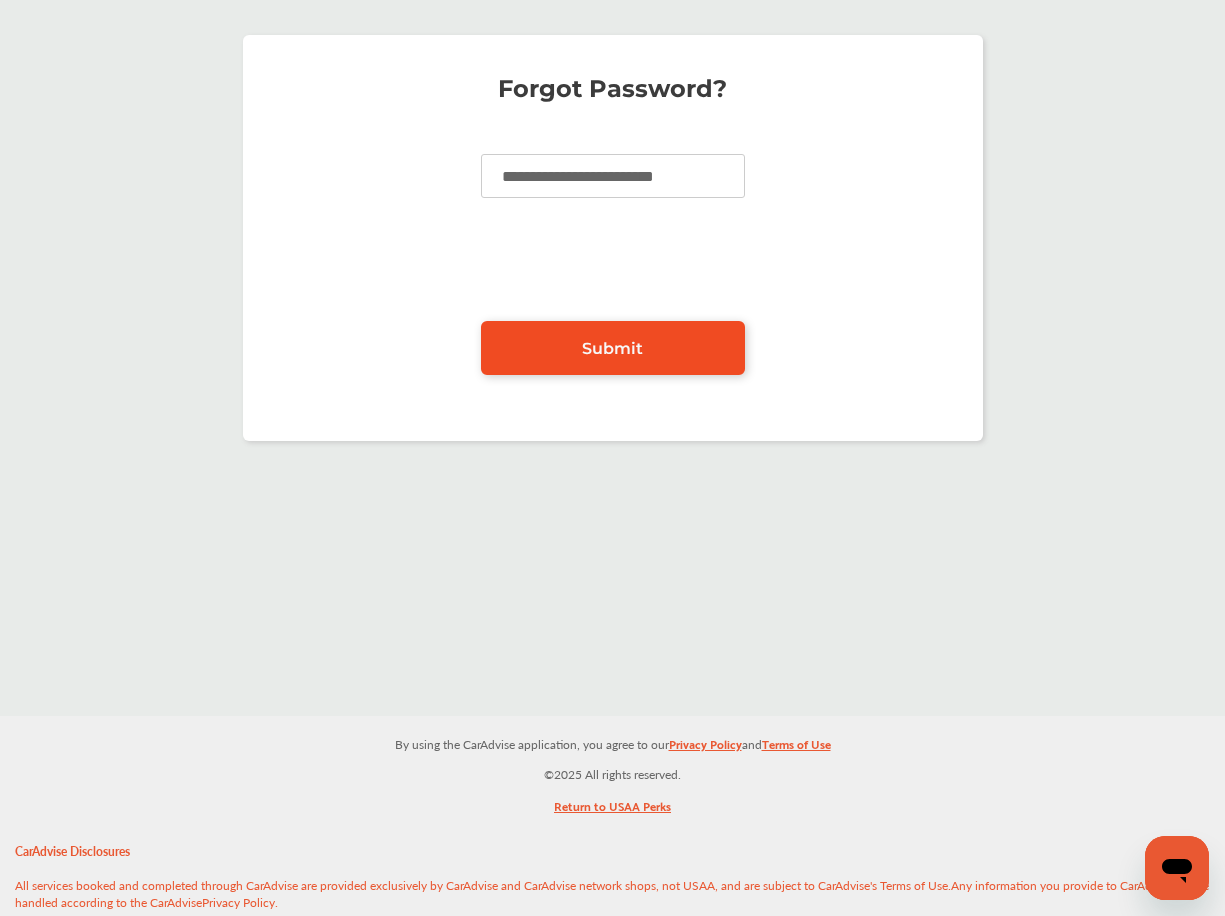 click on "Submit" at bounding box center (612, 348) 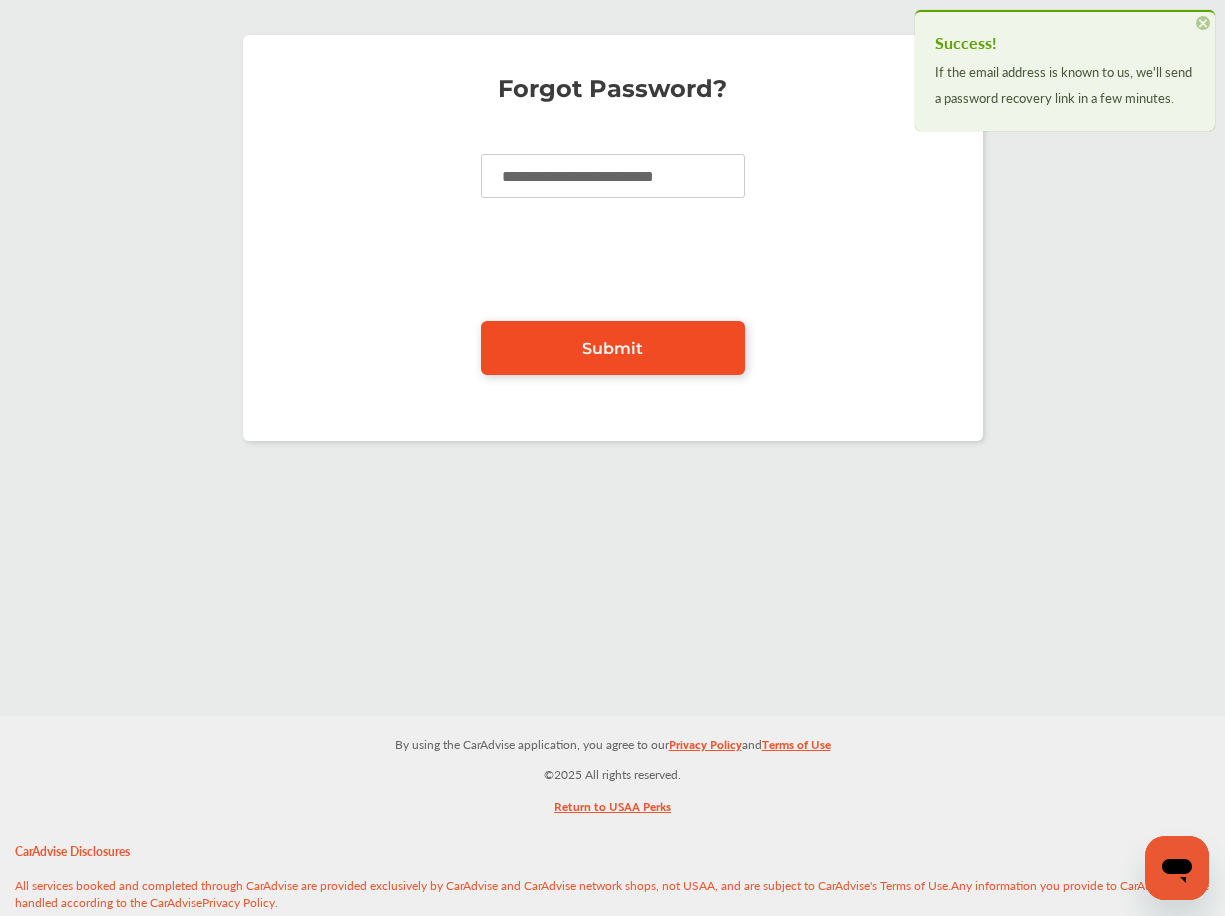 click on "Submit" at bounding box center (612, 348) 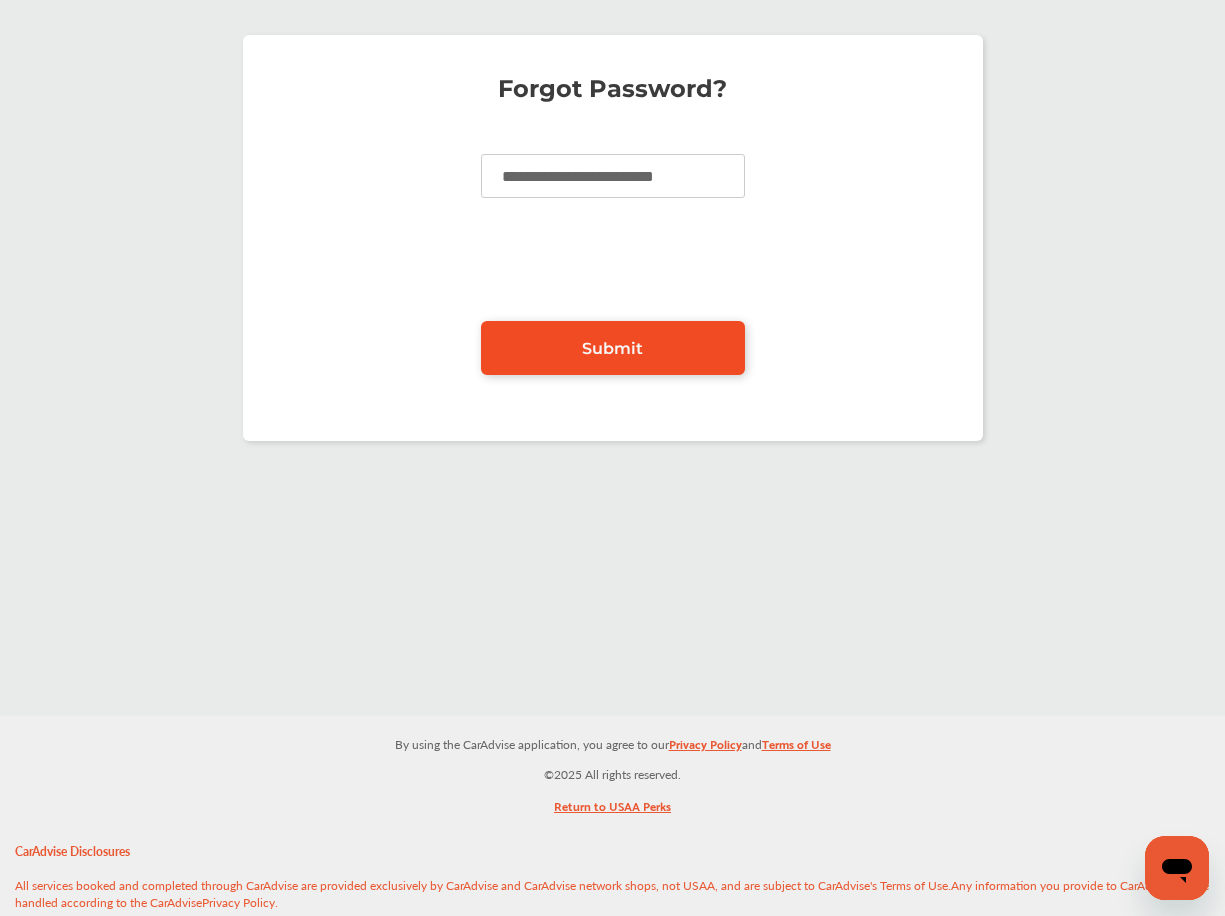 click on "Submit" at bounding box center [613, 348] 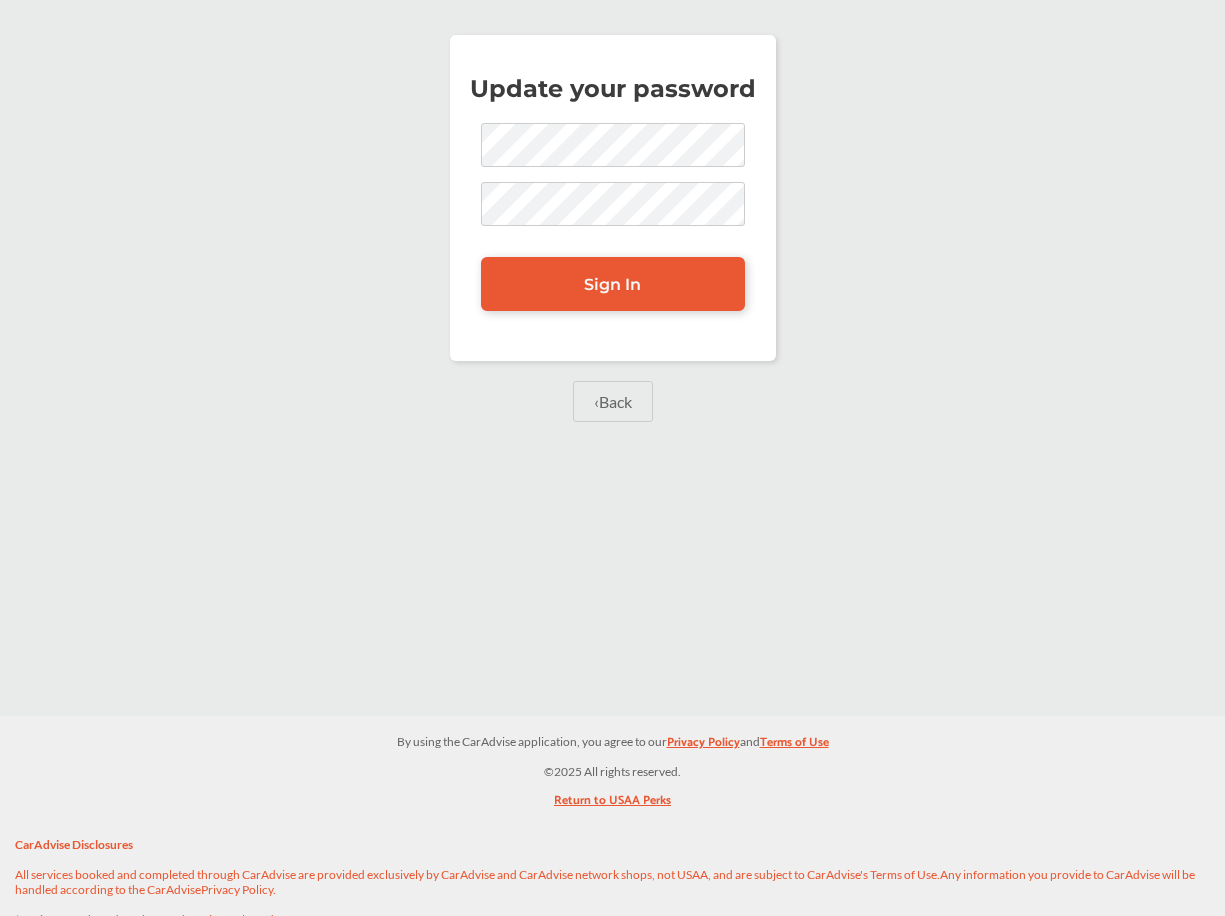 scroll, scrollTop: 0, scrollLeft: 0, axis: both 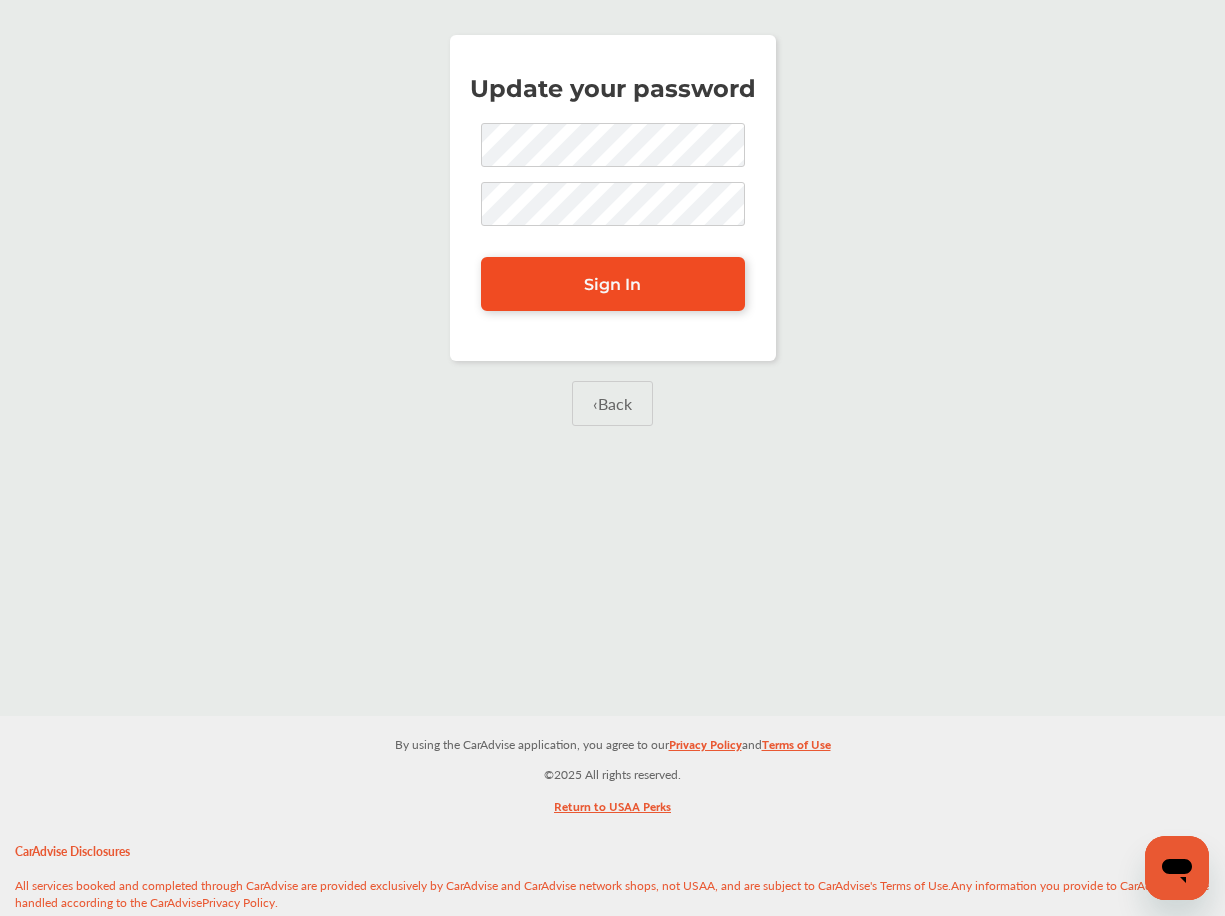 click on "Sign In" at bounding box center (613, 284) 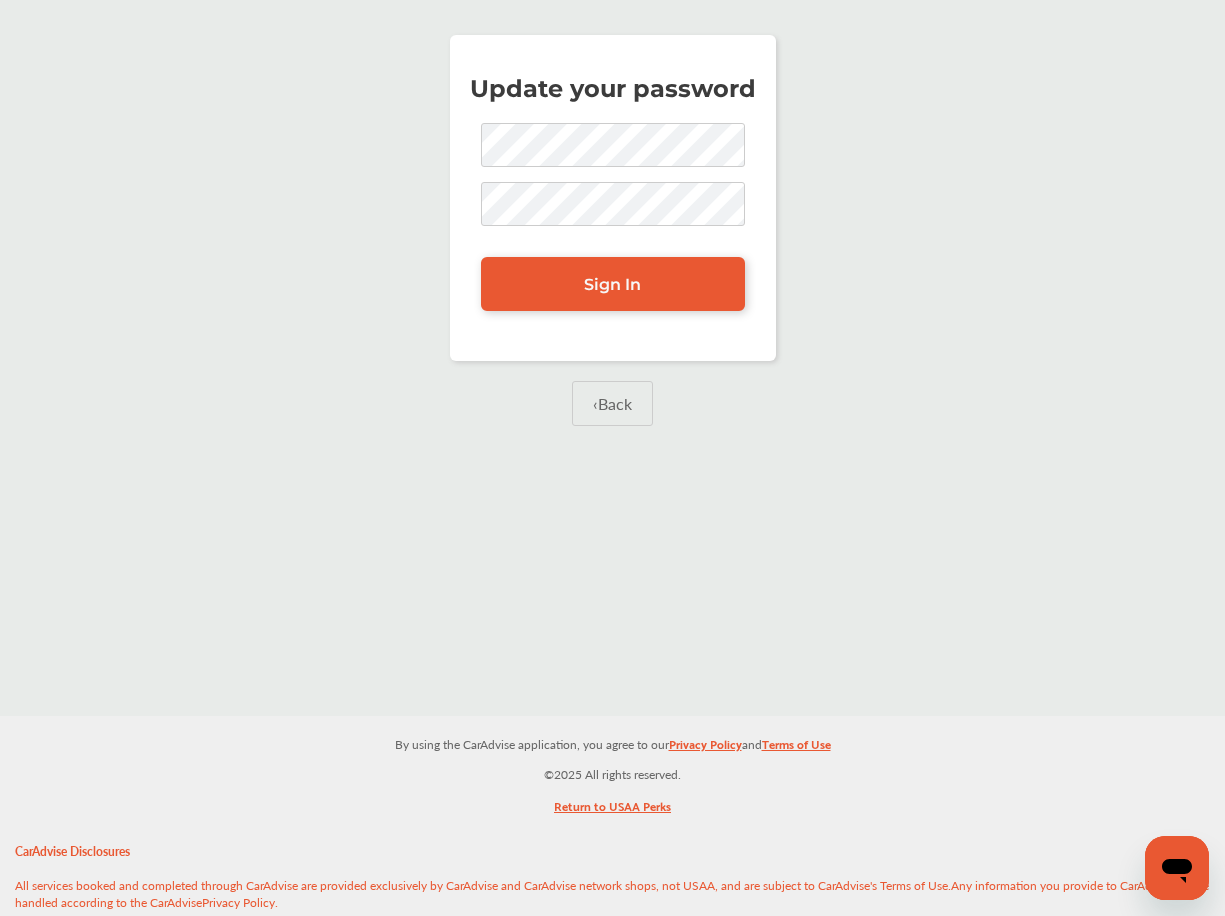 click on "Update your password Sign In ‹  Back" at bounding box center [612, 255] 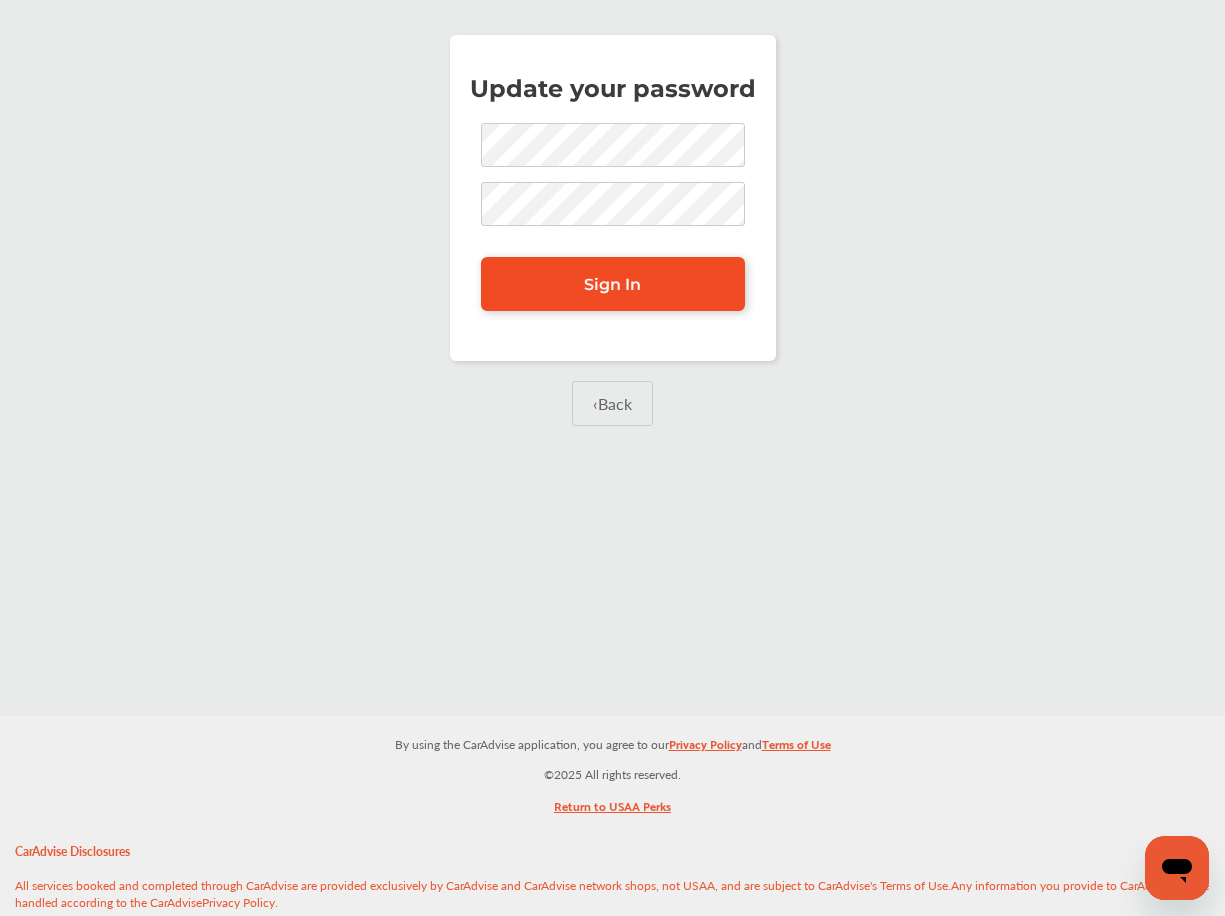 click on "Sign In" at bounding box center [613, 284] 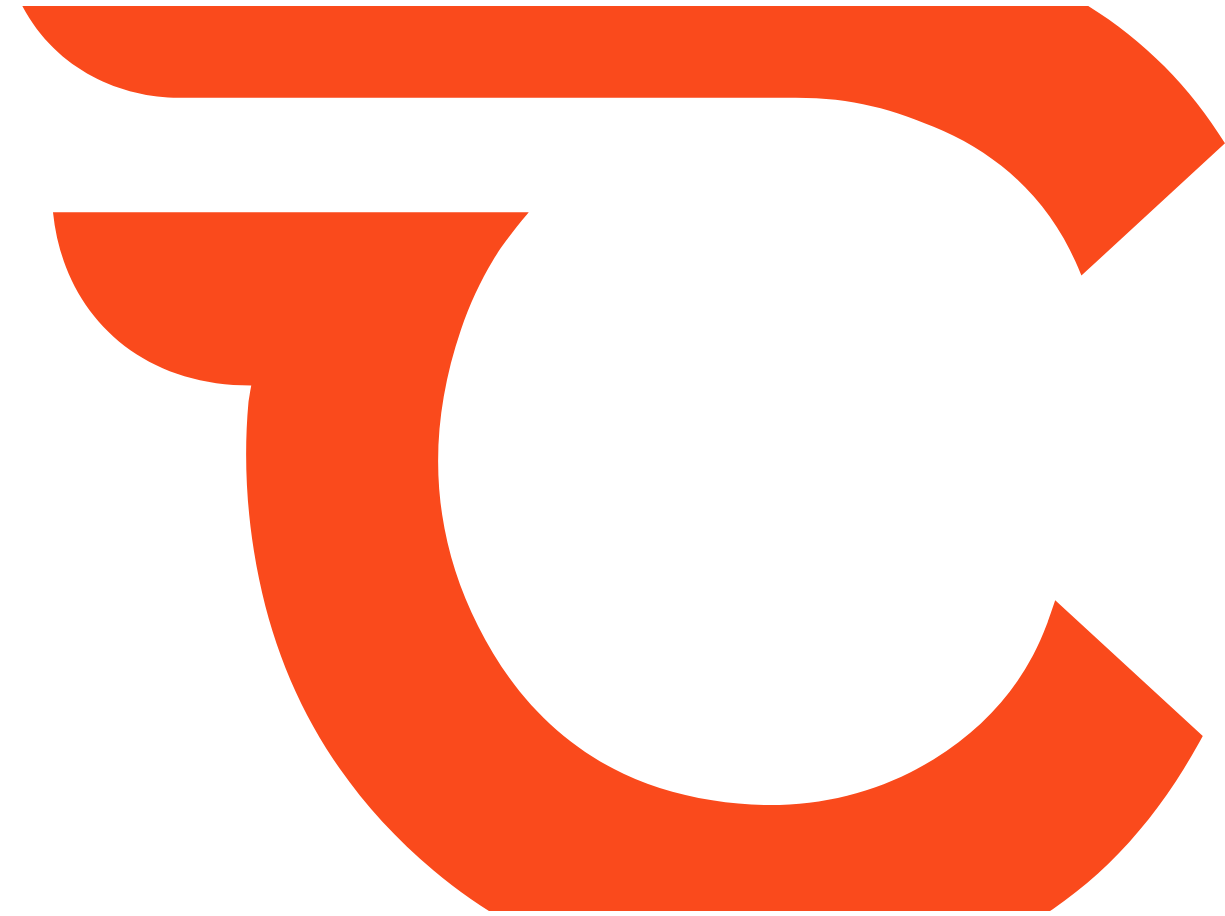 scroll, scrollTop: 0, scrollLeft: 0, axis: both 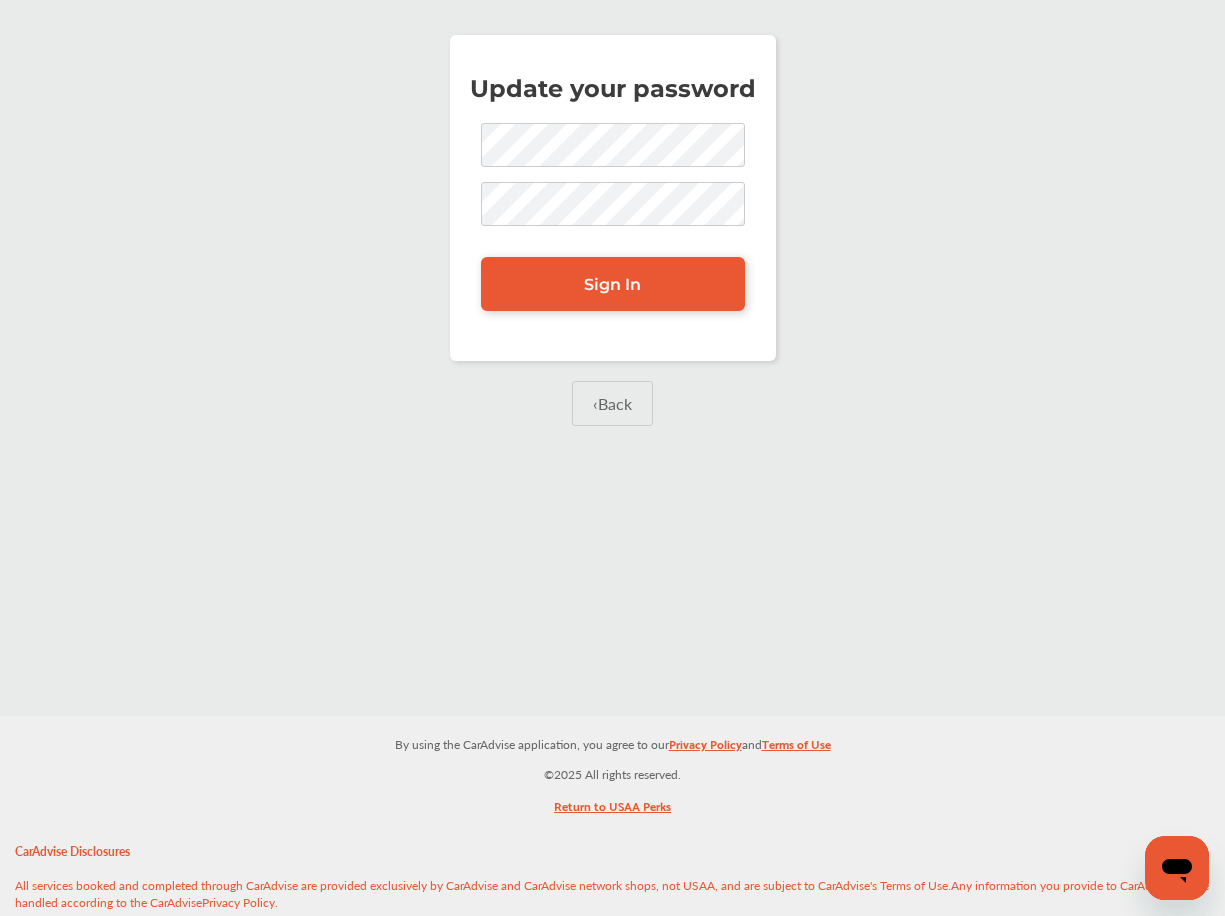 click on "Update your password Sign In ‹  Back" at bounding box center (612, 255) 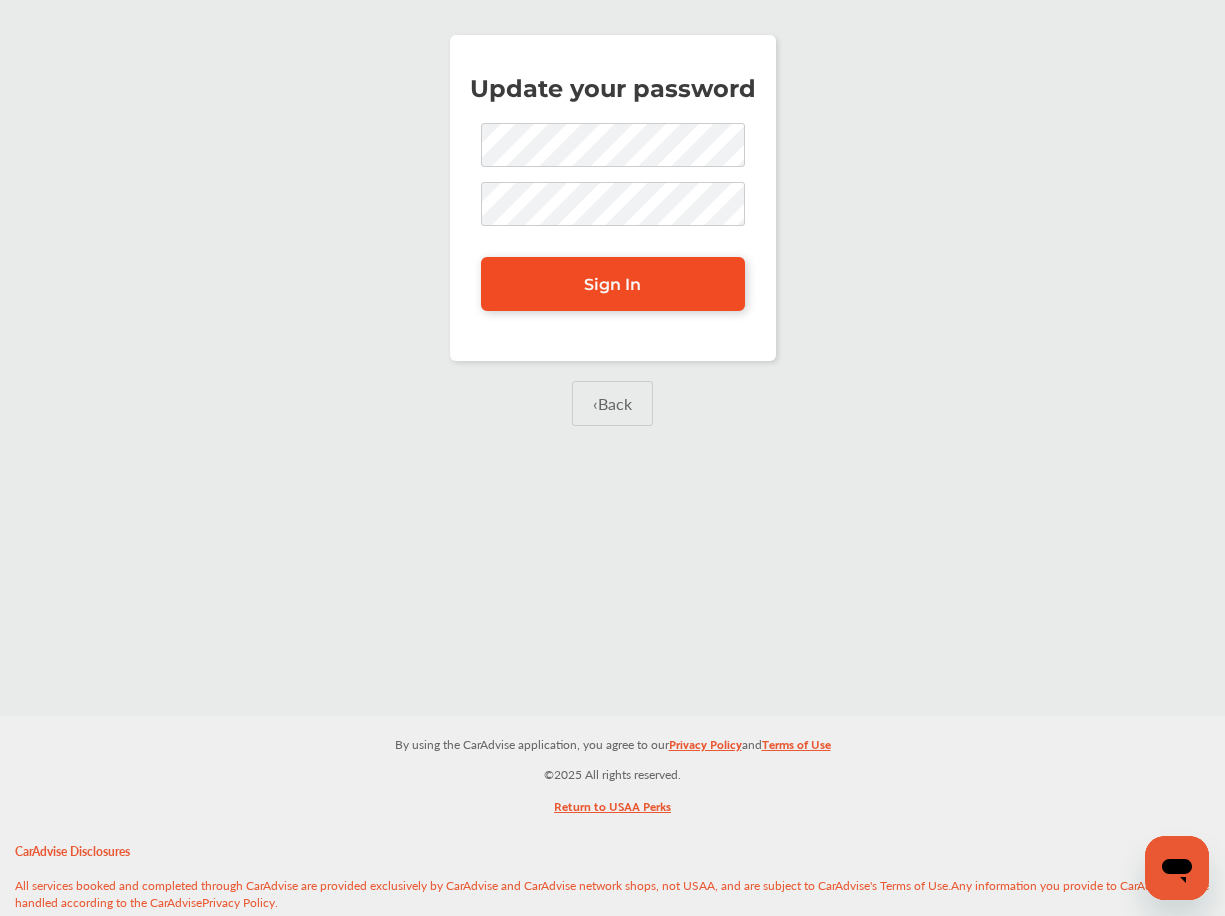 click on "Sign In" at bounding box center (613, 284) 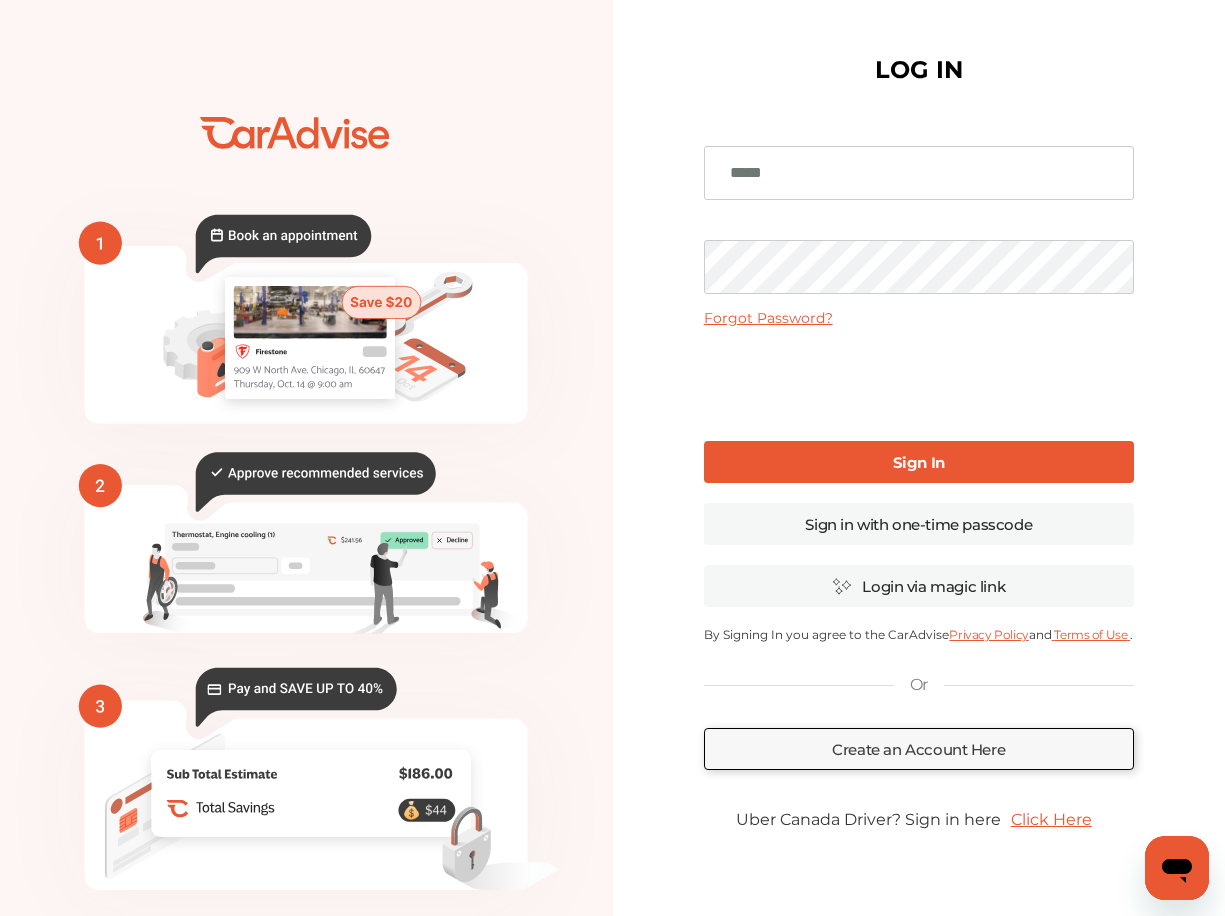 click at bounding box center (919, 173) 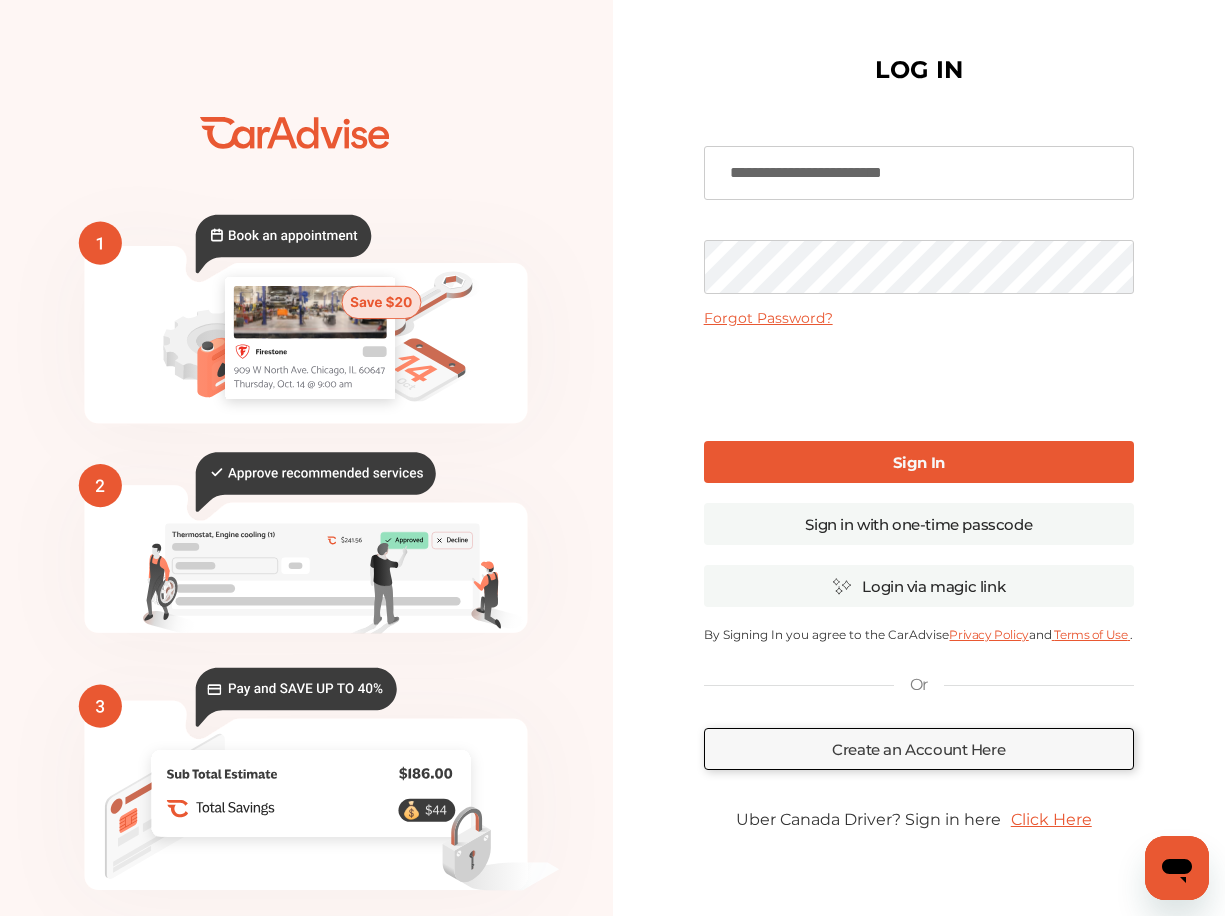 click on "Sign In" at bounding box center (919, 462) 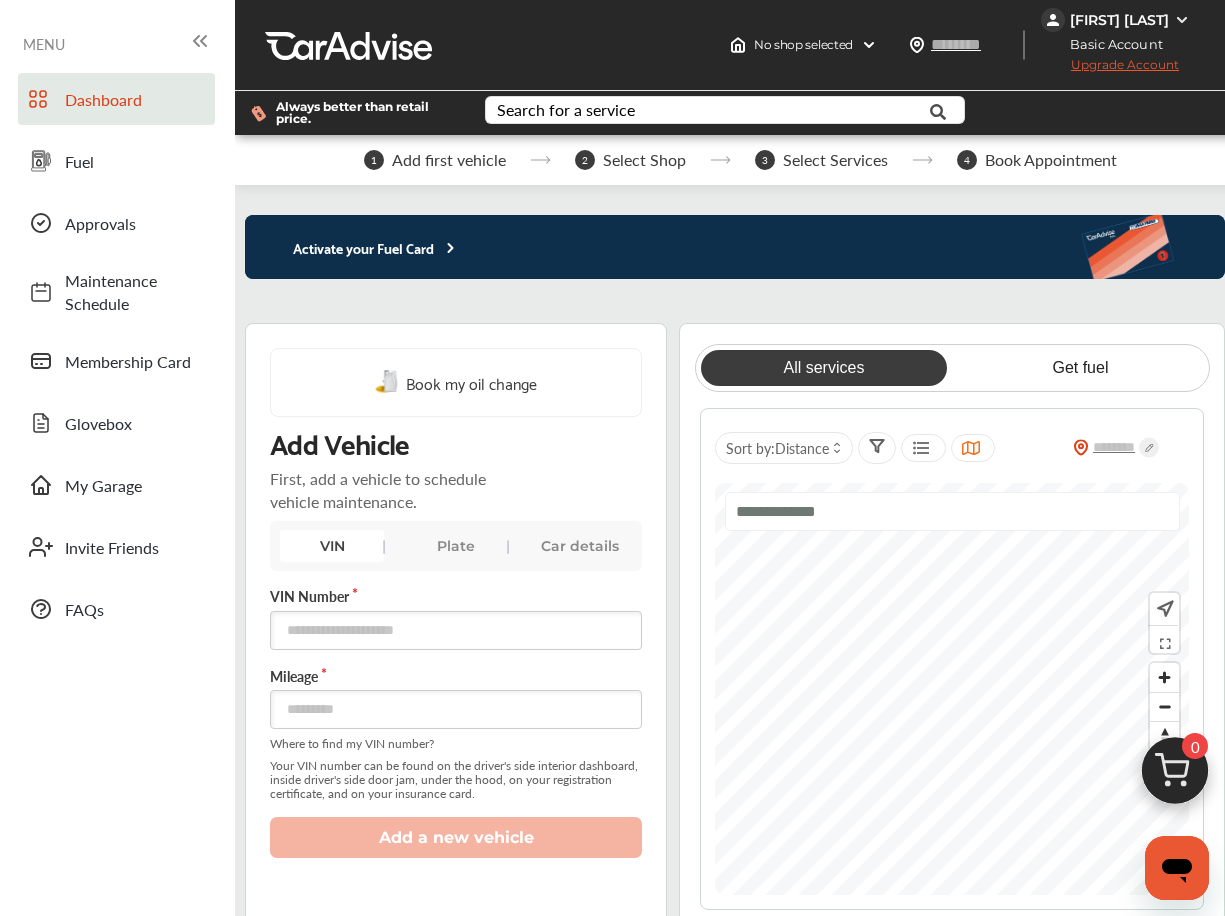 click on "Activate your Fuel Card" at bounding box center (352, 247) 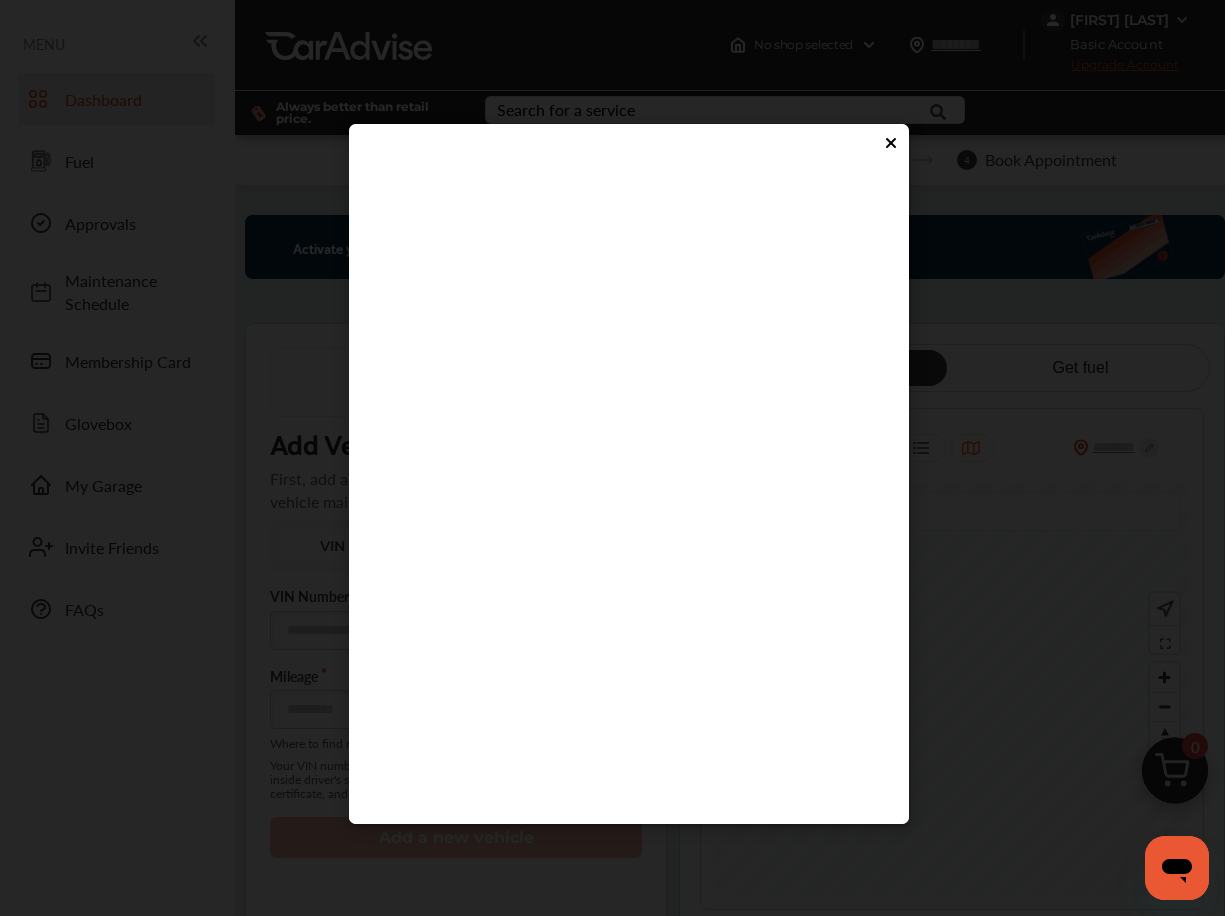 click at bounding box center [629, 476] 